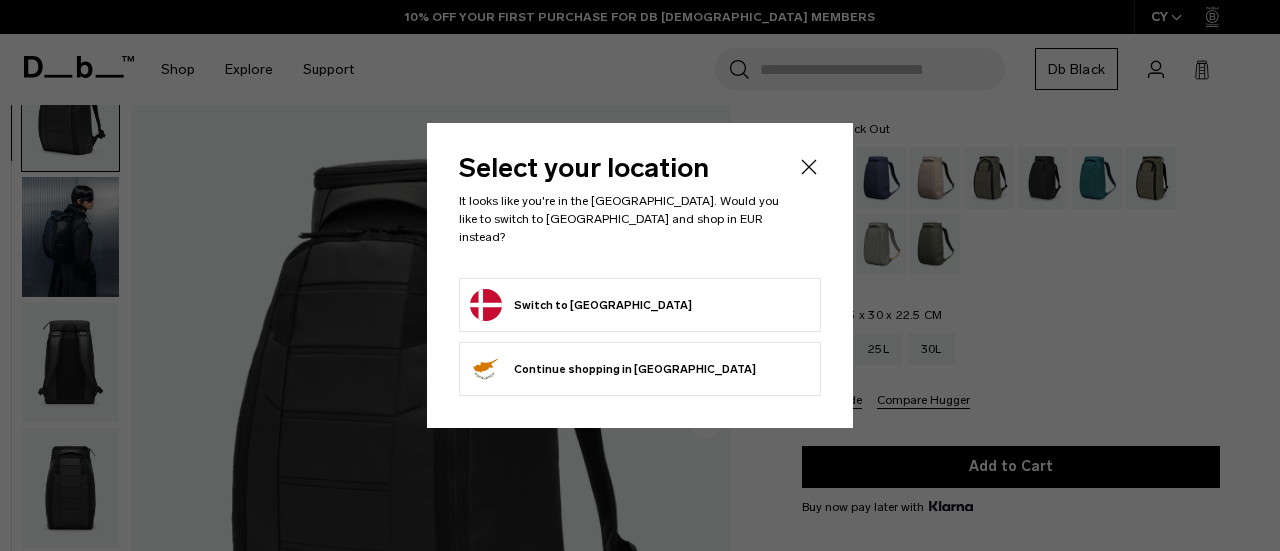 scroll, scrollTop: 100, scrollLeft: 0, axis: vertical 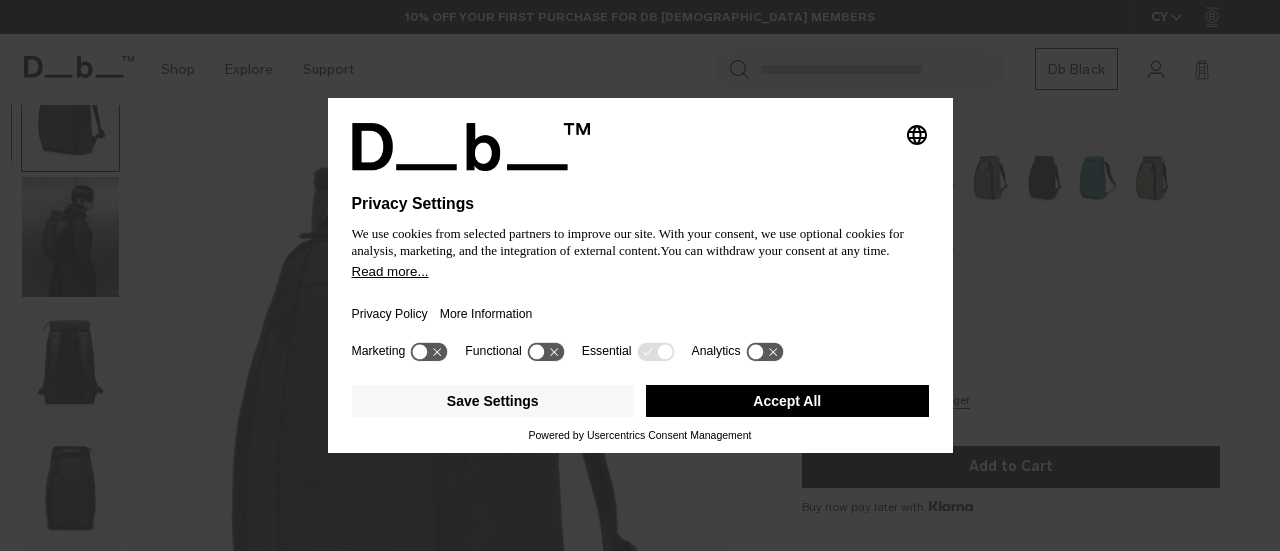 click on "Accept All" at bounding box center (787, 401) 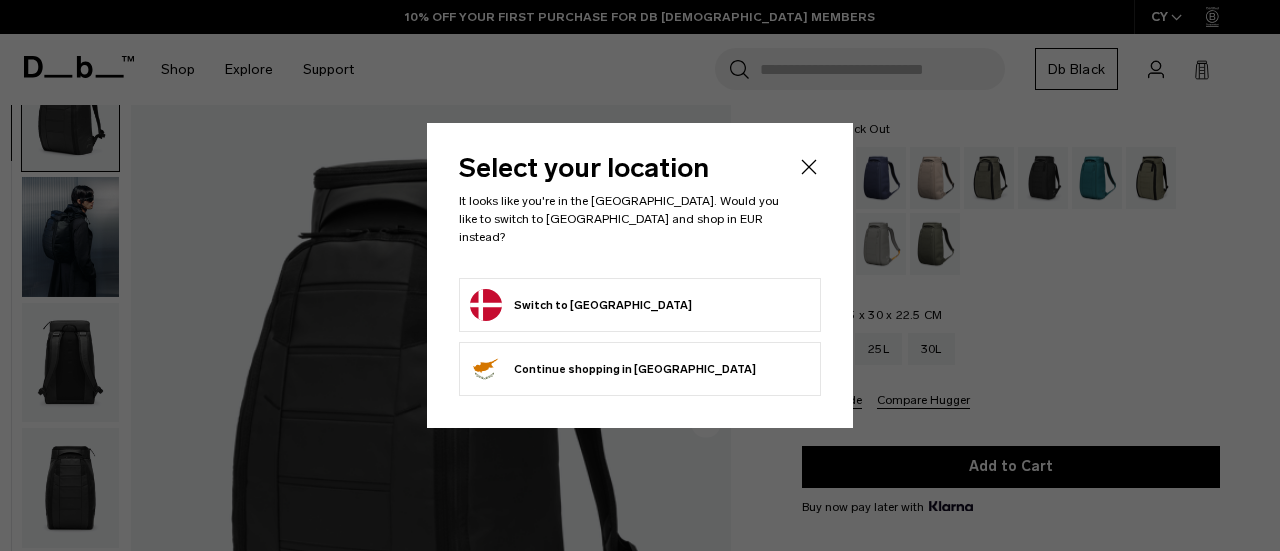scroll, scrollTop: 0, scrollLeft: 0, axis: both 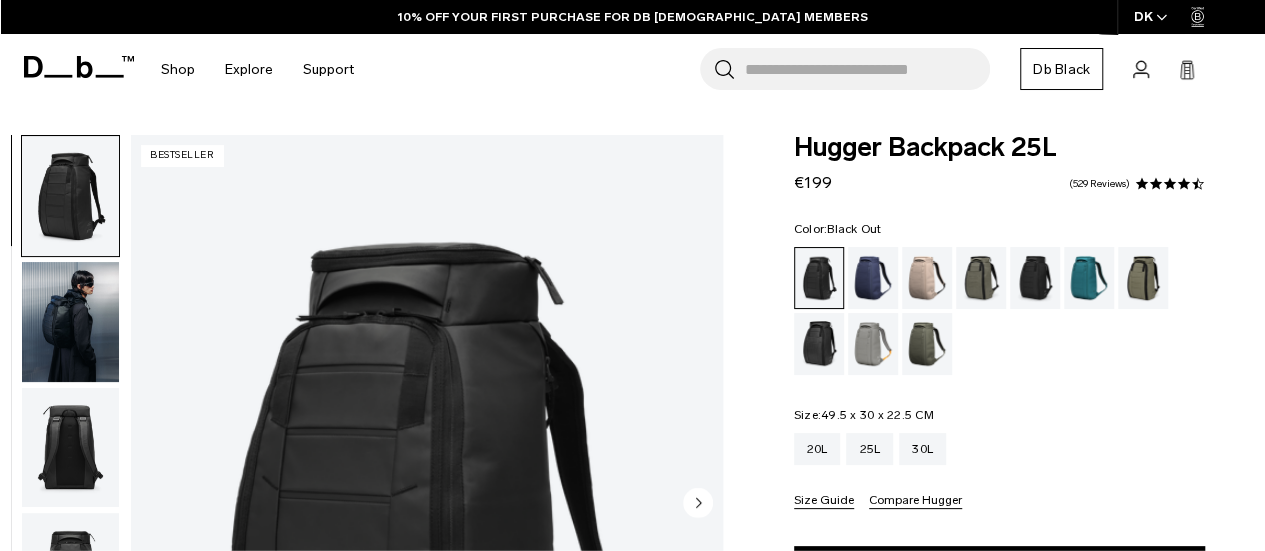 click on "Size Guide" at bounding box center [824, 501] 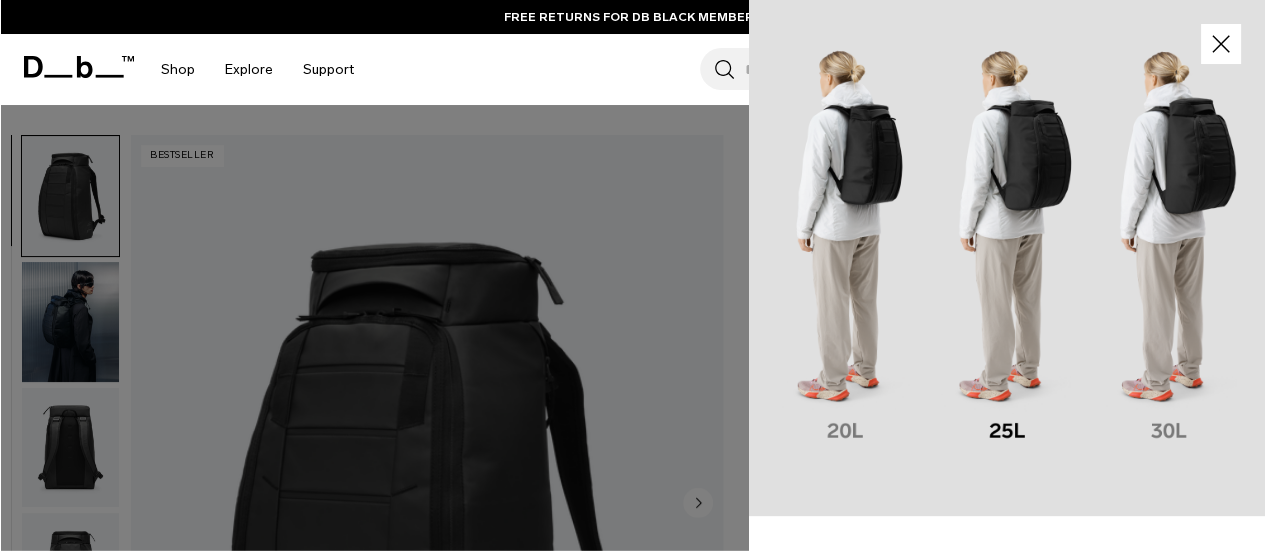 click 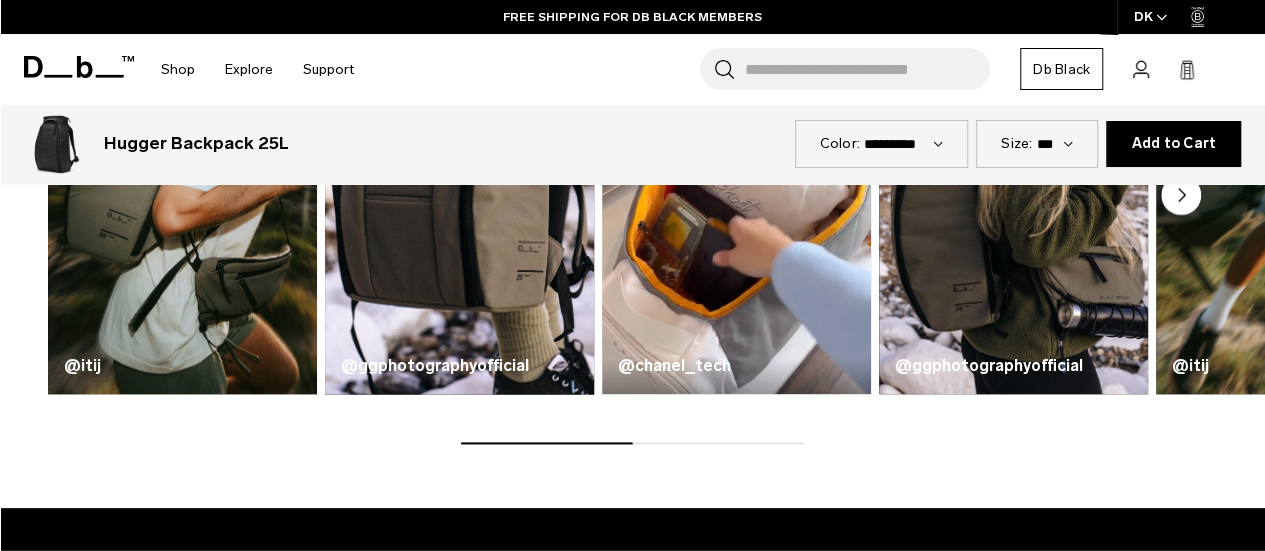 scroll, scrollTop: 900, scrollLeft: 0, axis: vertical 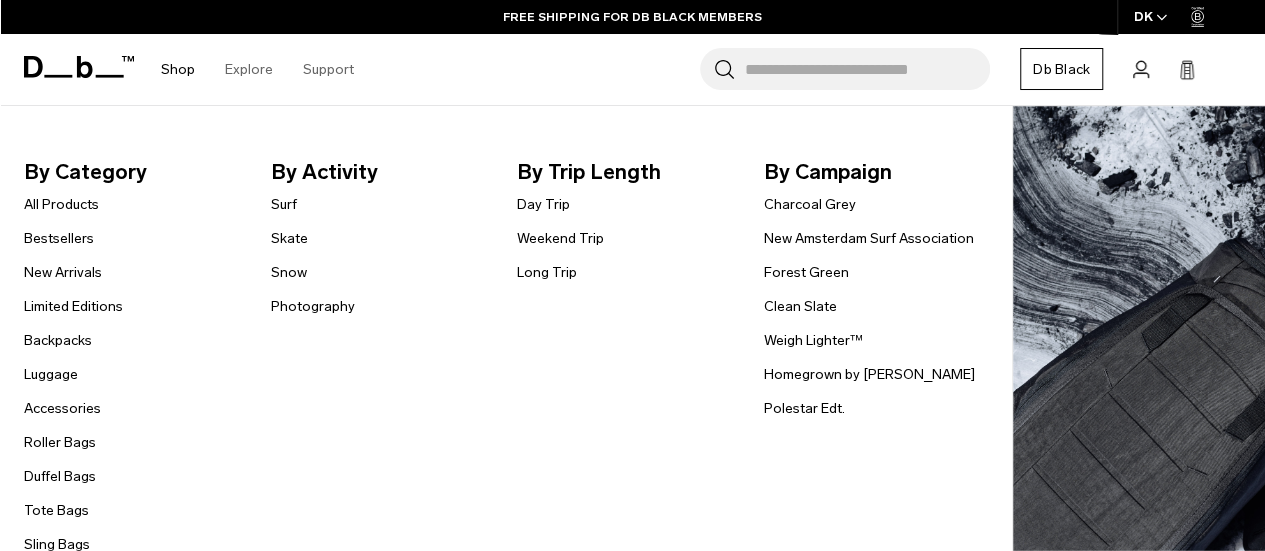 click on "Shop" at bounding box center (178, 69) 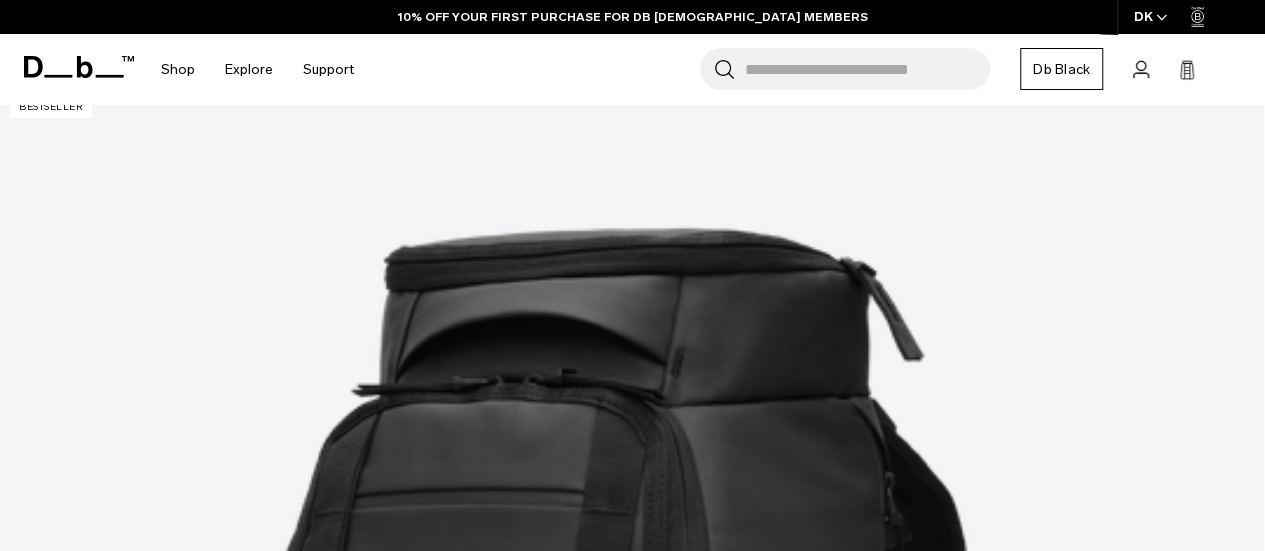 scroll, scrollTop: 400, scrollLeft: 0, axis: vertical 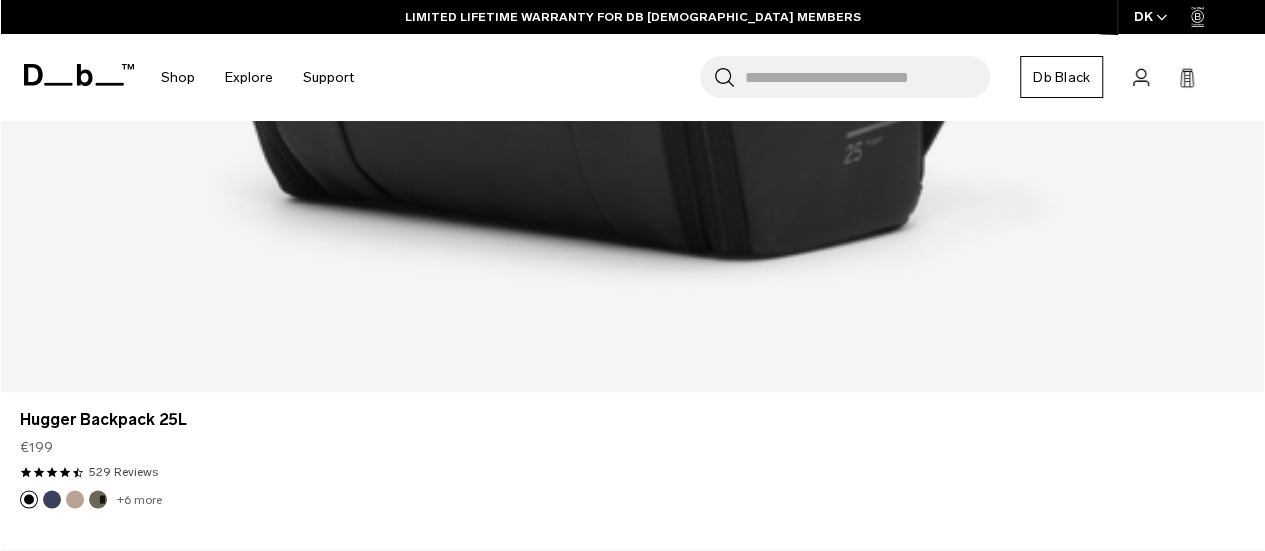 click at bounding box center (632, 16847) 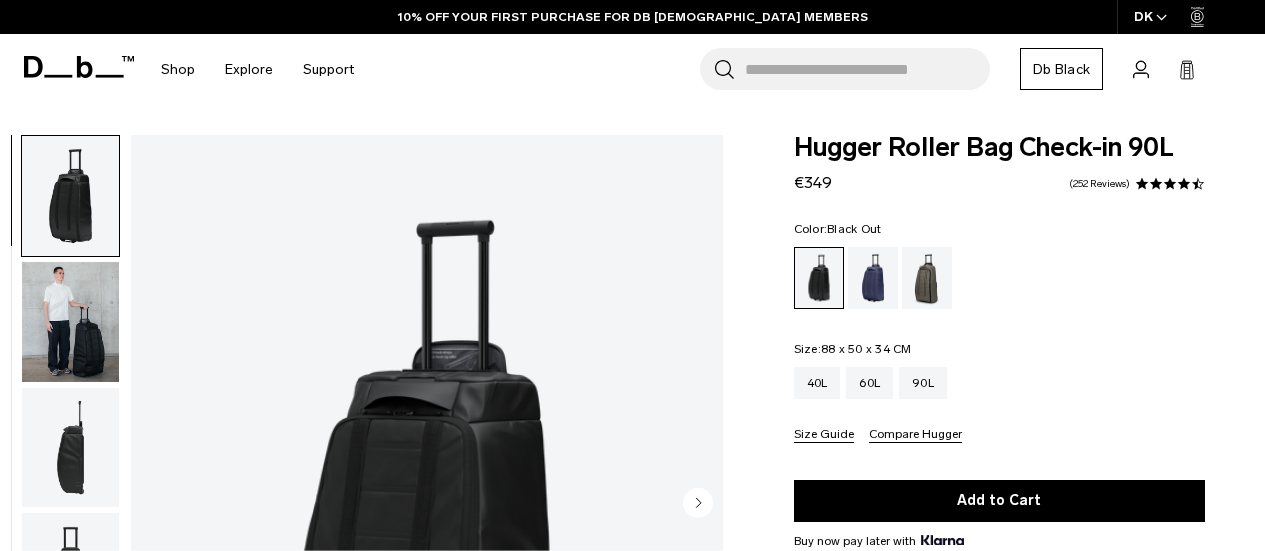 scroll, scrollTop: 0, scrollLeft: 0, axis: both 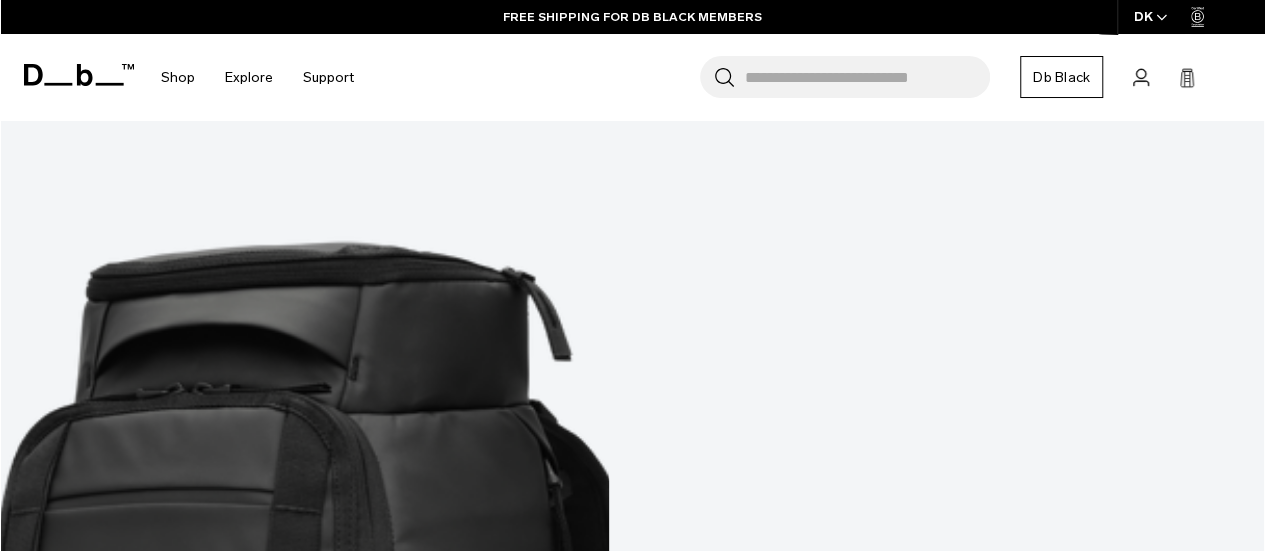click at bounding box center (632, 24186) 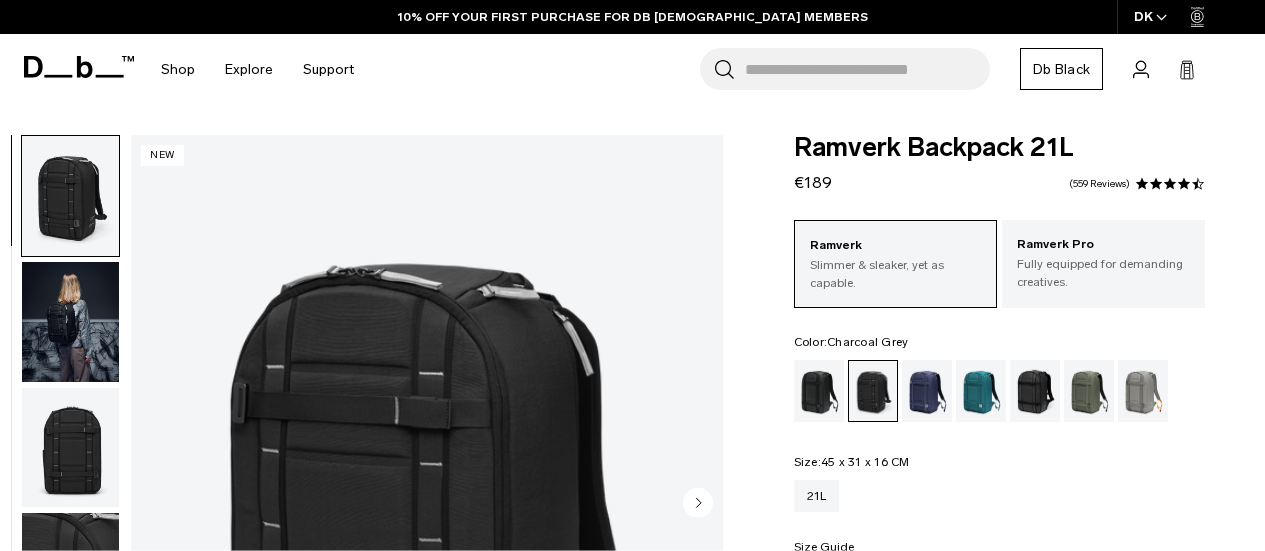 scroll, scrollTop: 0, scrollLeft: 0, axis: both 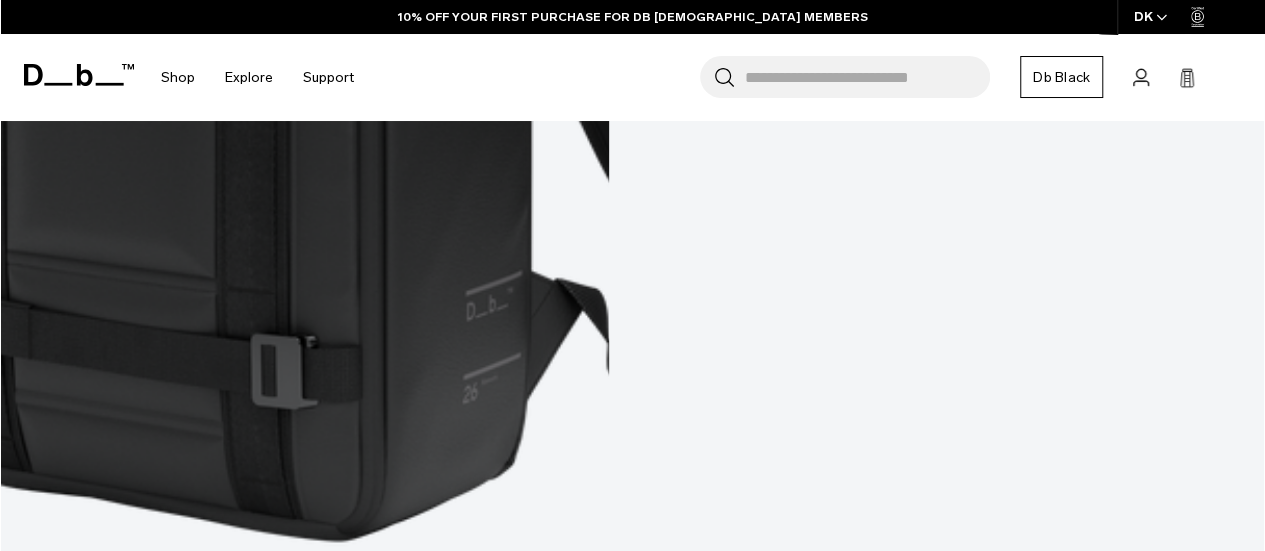 click on "Show more" at bounding box center (632, 57614) 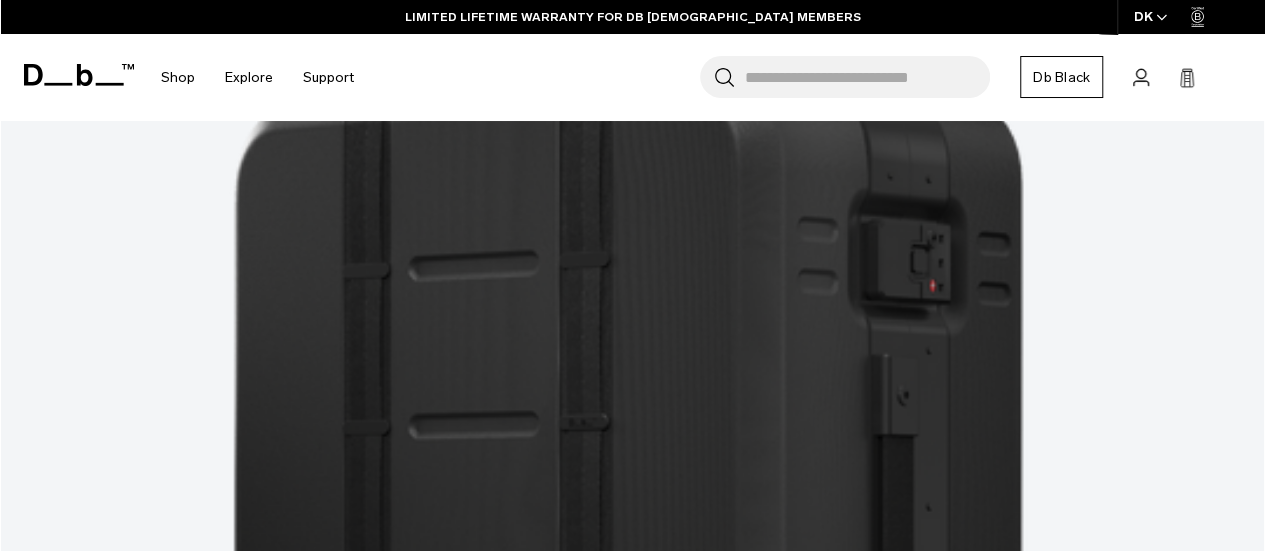 scroll, scrollTop: 10050, scrollLeft: 0, axis: vertical 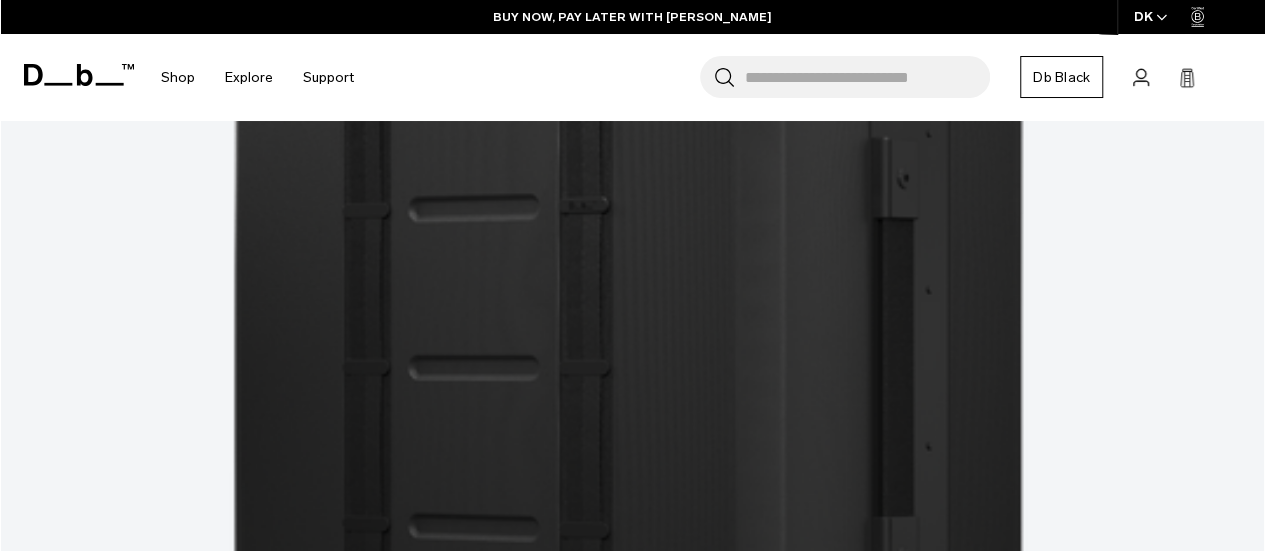 click at bounding box center [632, 108557] 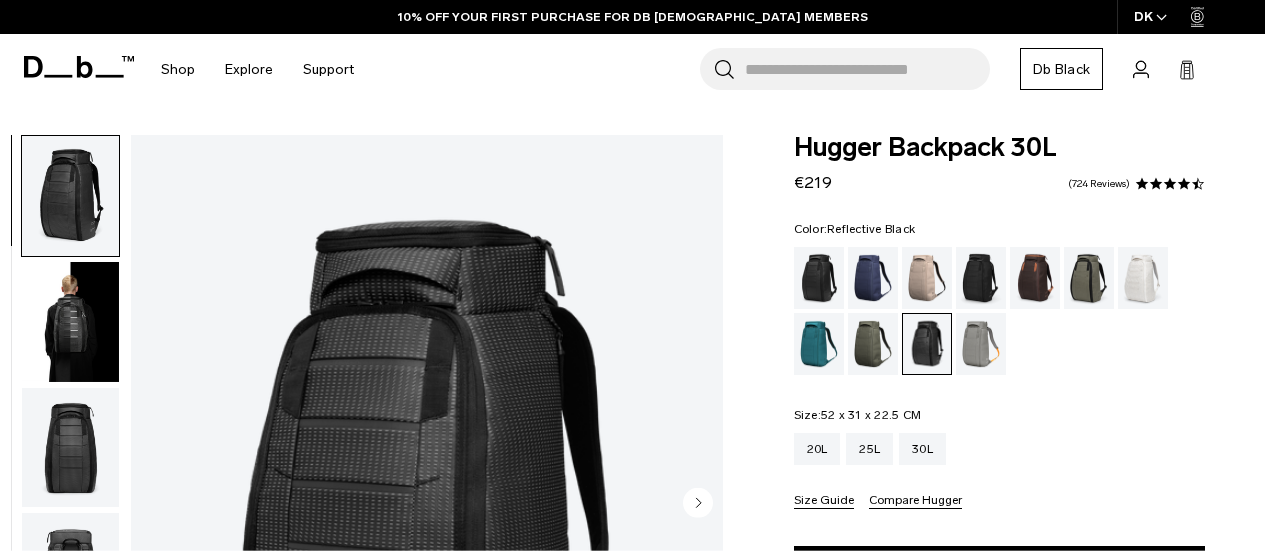 scroll, scrollTop: 0, scrollLeft: 0, axis: both 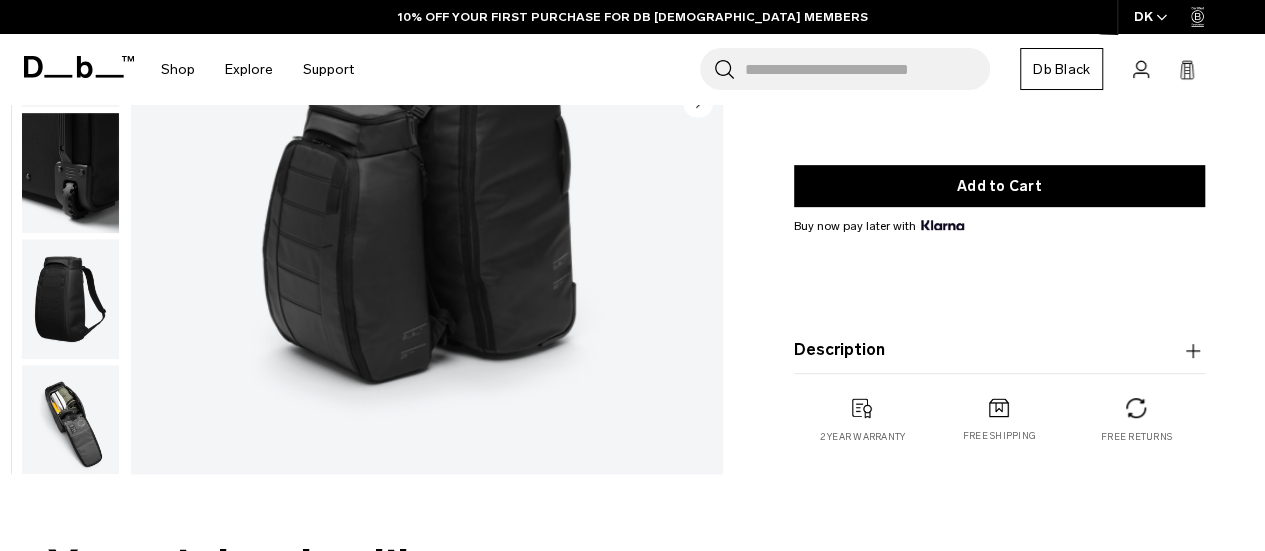 click on "Description" at bounding box center [999, 351] 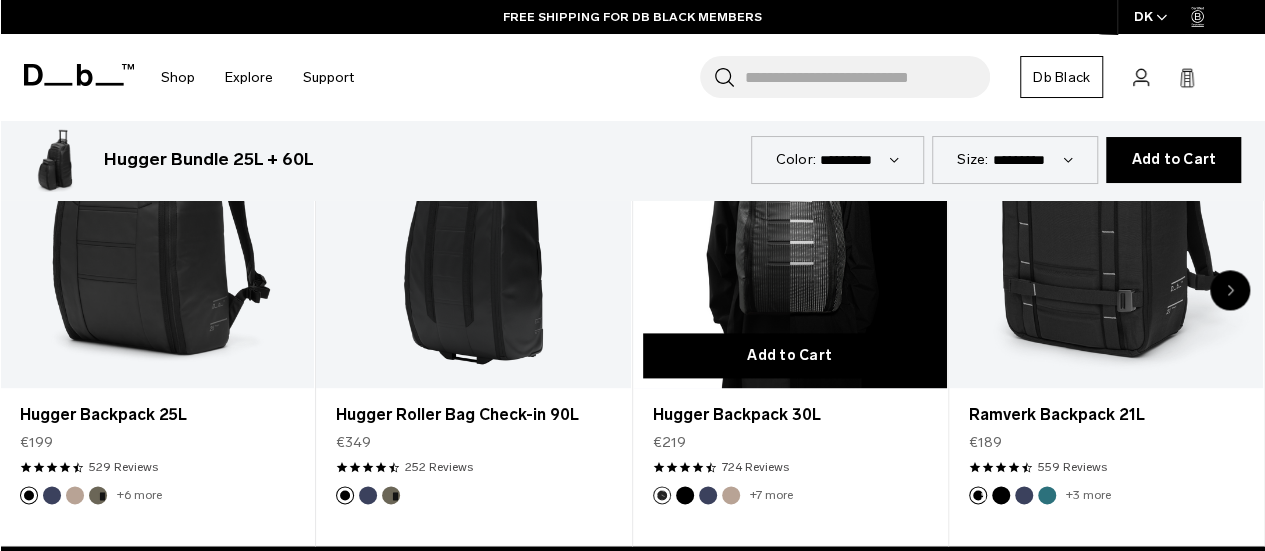 scroll, scrollTop: 1100, scrollLeft: 0, axis: vertical 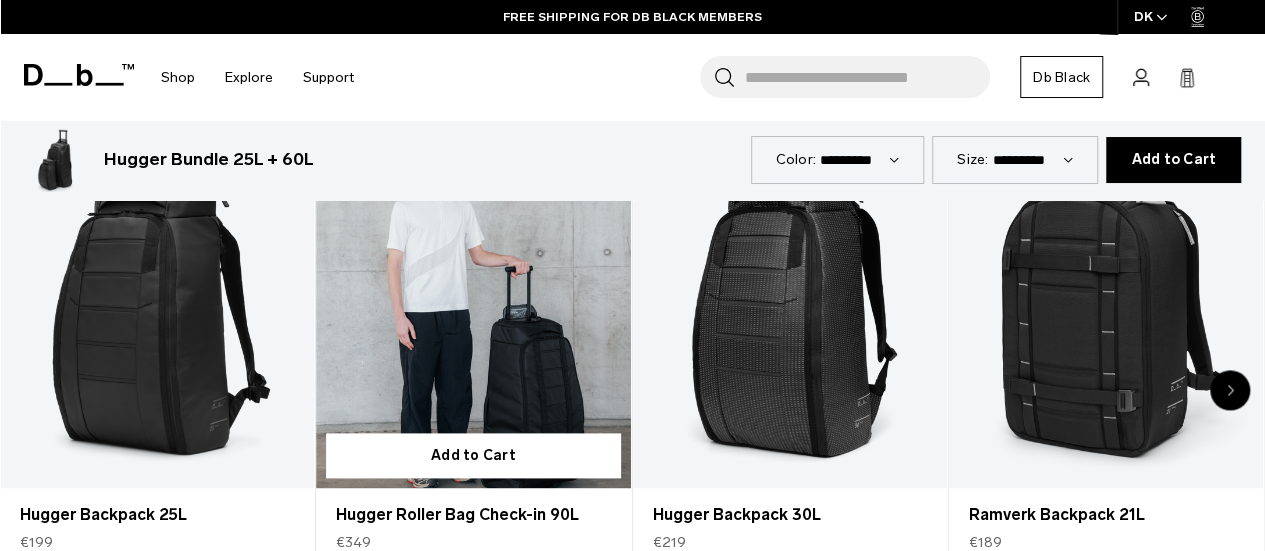 click at bounding box center [473, 313] 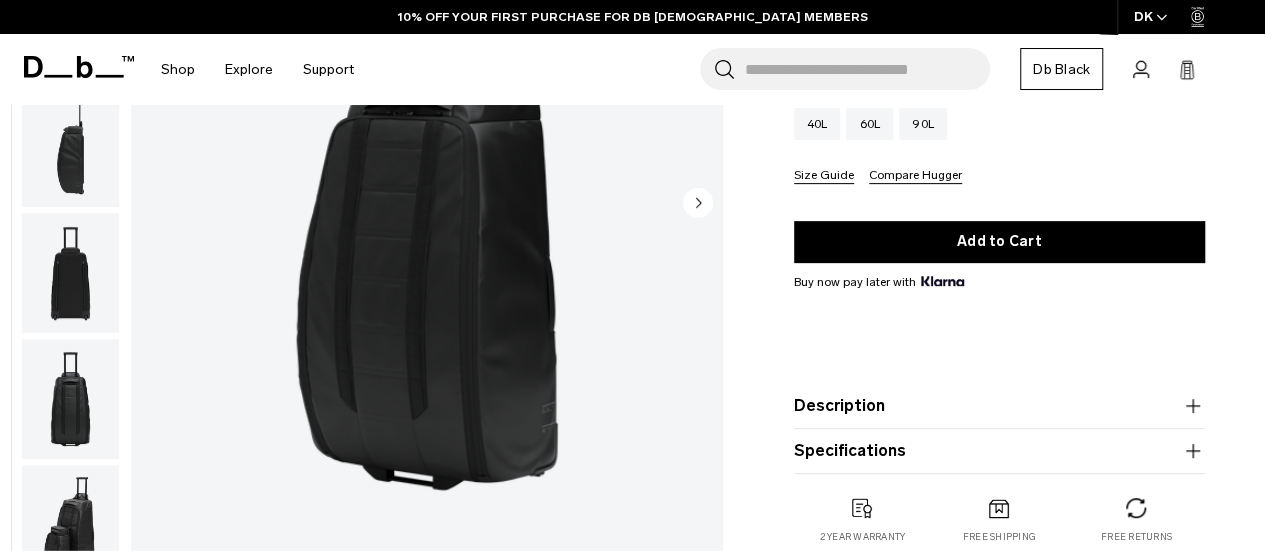 scroll, scrollTop: 300, scrollLeft: 0, axis: vertical 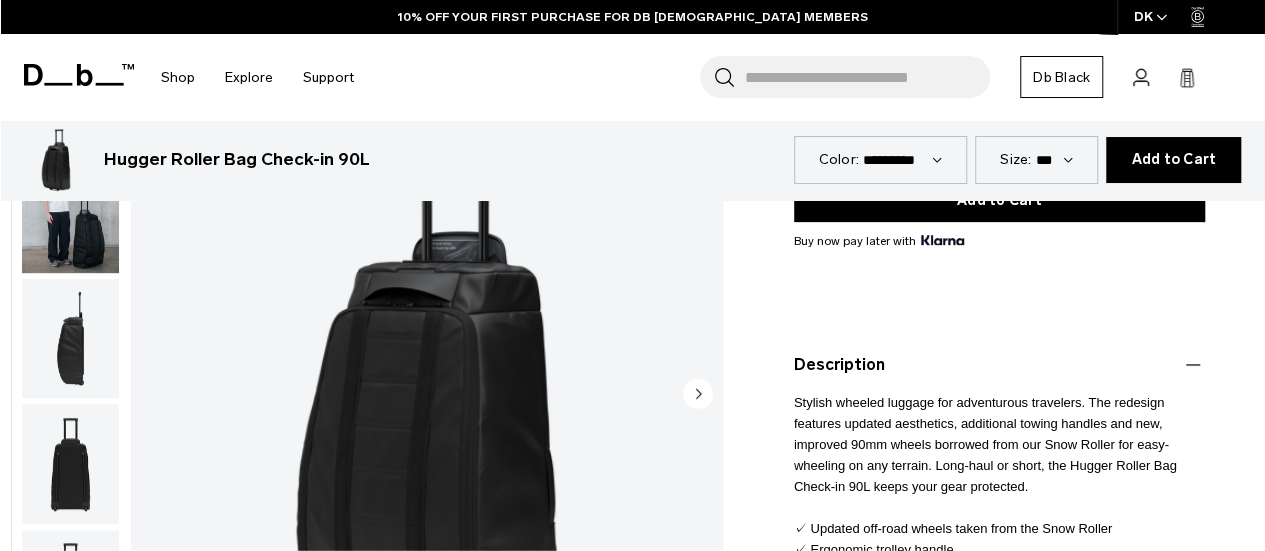 click on "Specifications" at bounding box center (999, 642) 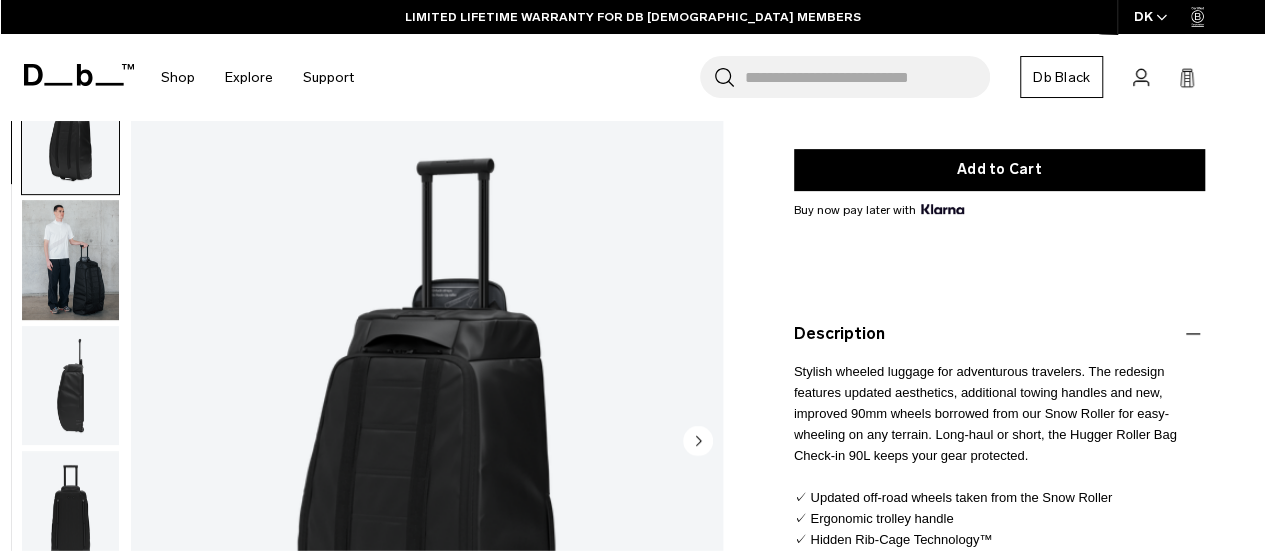scroll, scrollTop: 300, scrollLeft: 0, axis: vertical 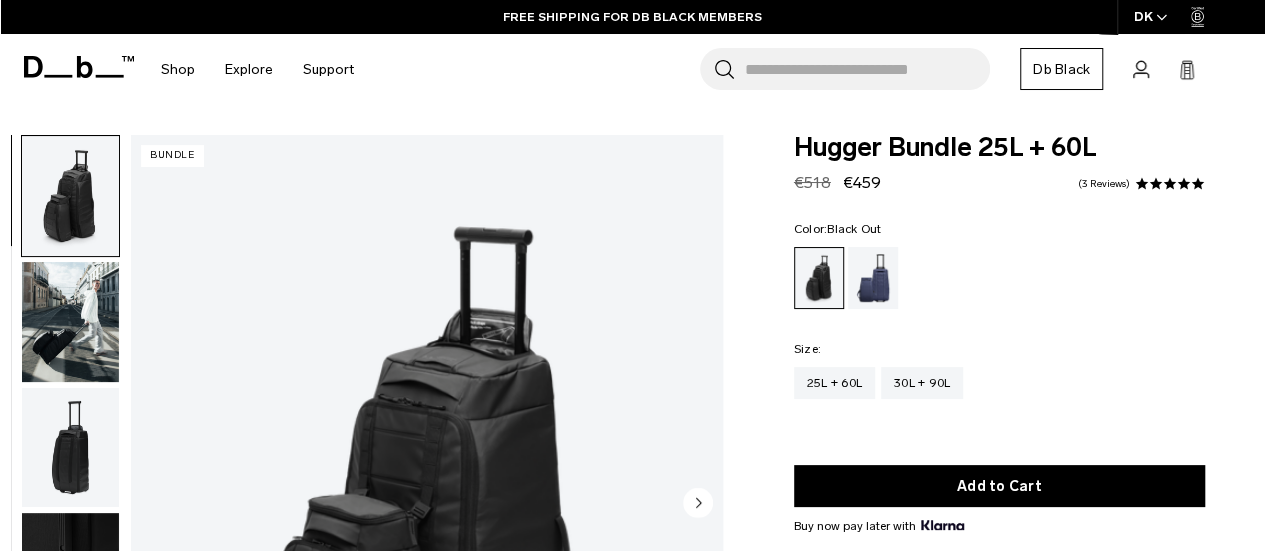 click on "Search for Bags, Luggage..." at bounding box center (867, 69) 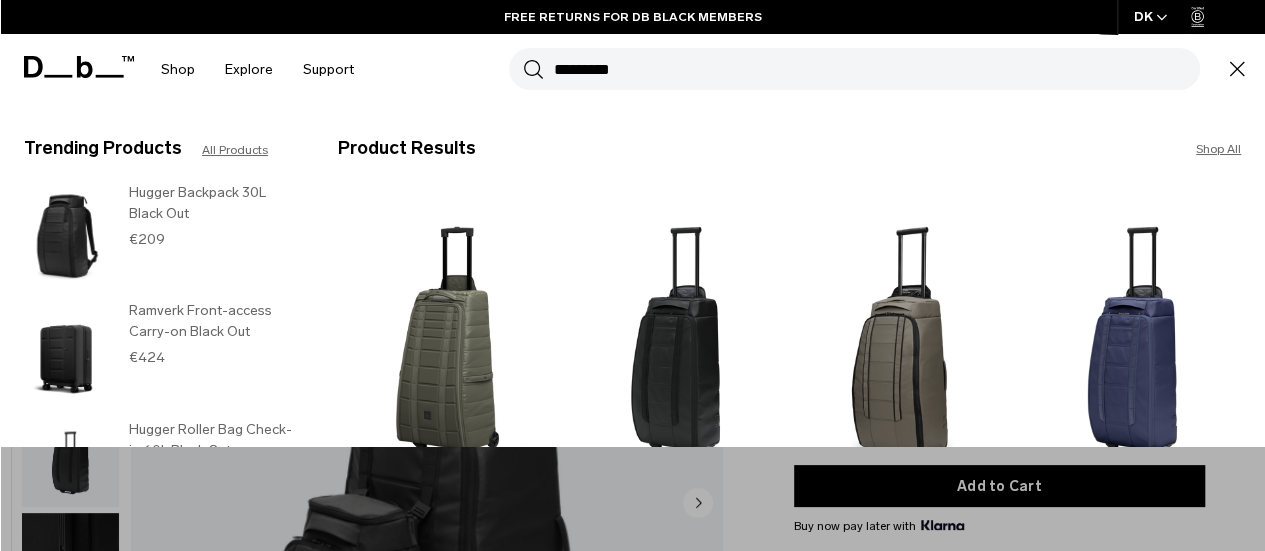 type on "*********" 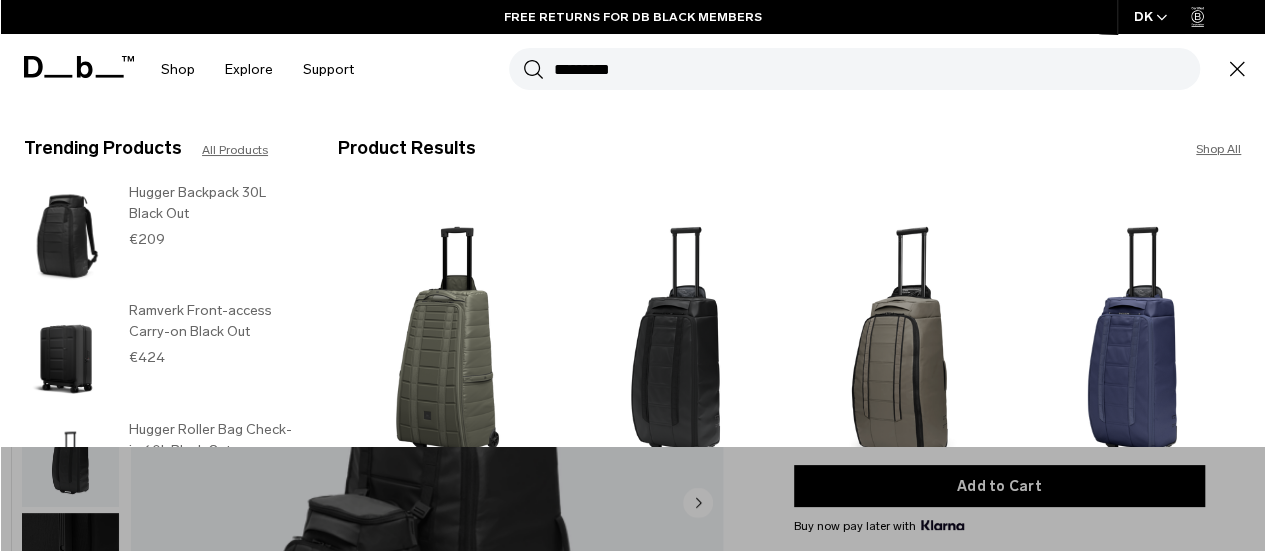 click on "Search" at bounding box center [533, 69] 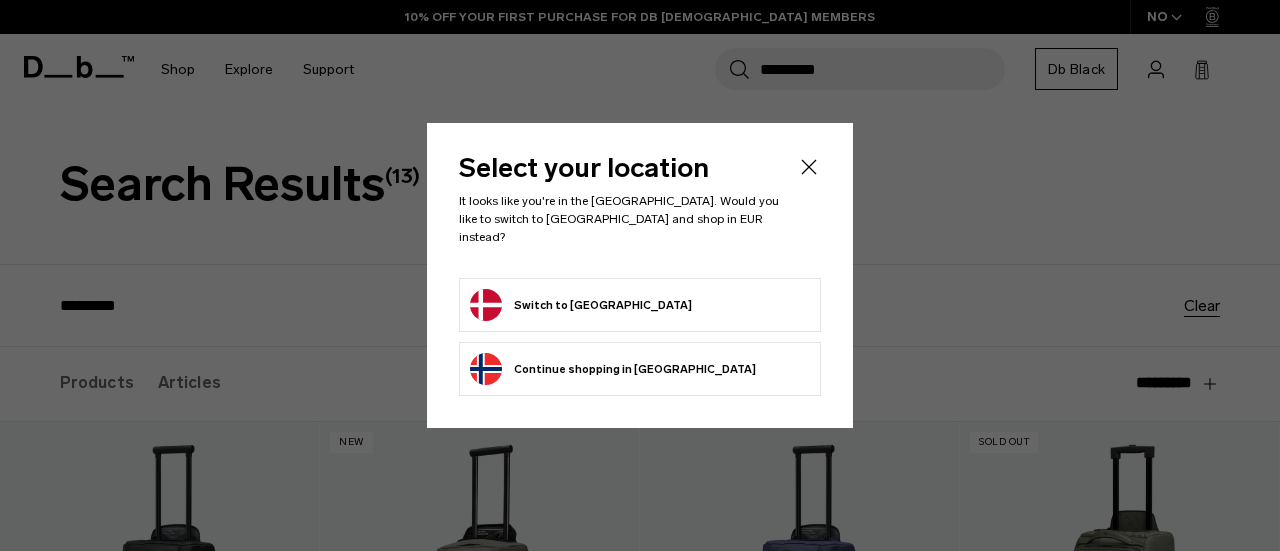scroll, scrollTop: 0, scrollLeft: 0, axis: both 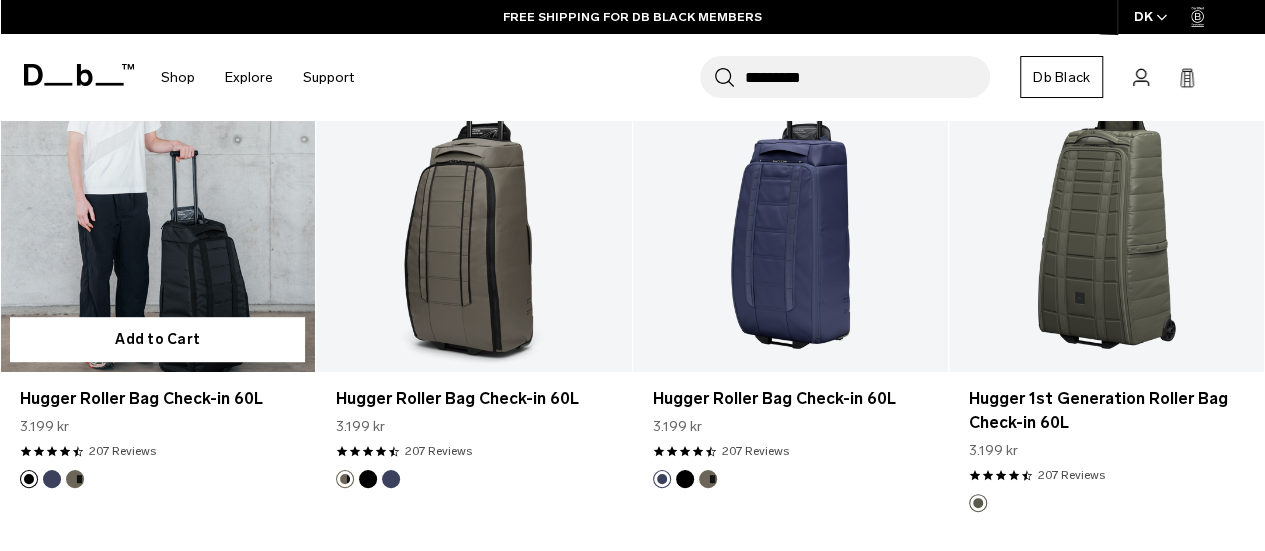 click at bounding box center [157, 197] 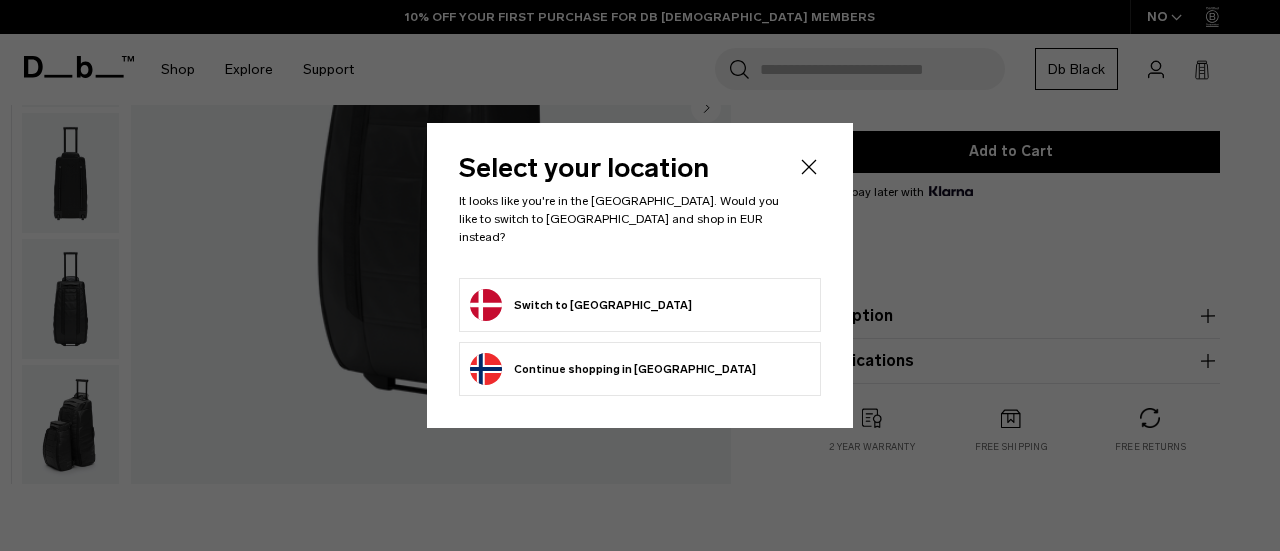 scroll, scrollTop: 0, scrollLeft: 0, axis: both 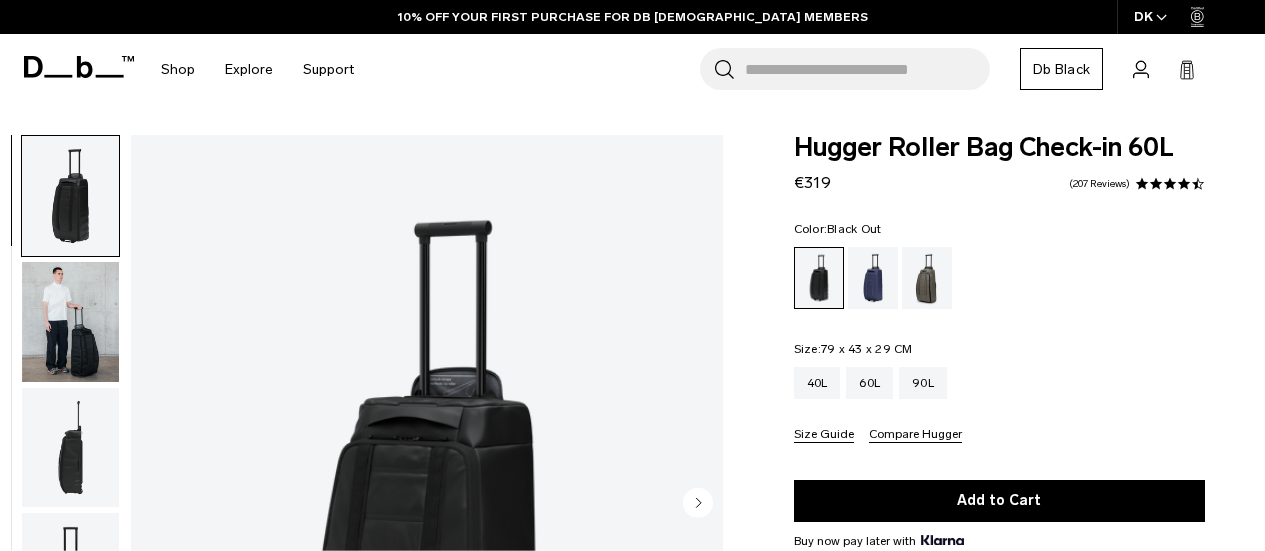 click 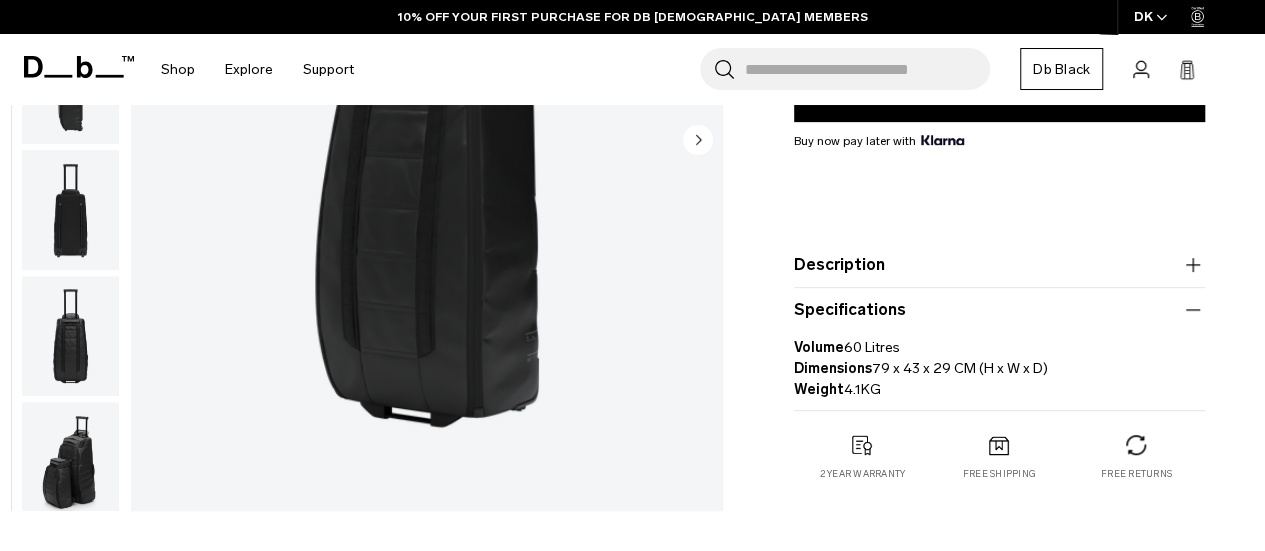 scroll, scrollTop: 400, scrollLeft: 0, axis: vertical 